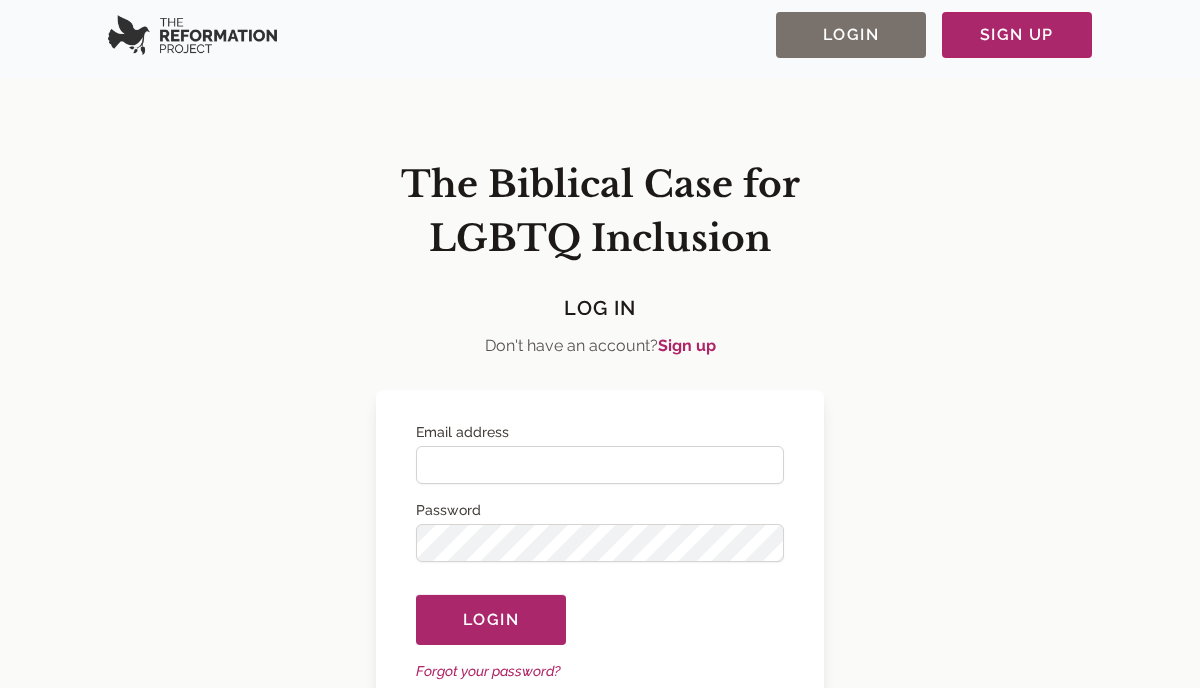 scroll, scrollTop: 0, scrollLeft: 0, axis: both 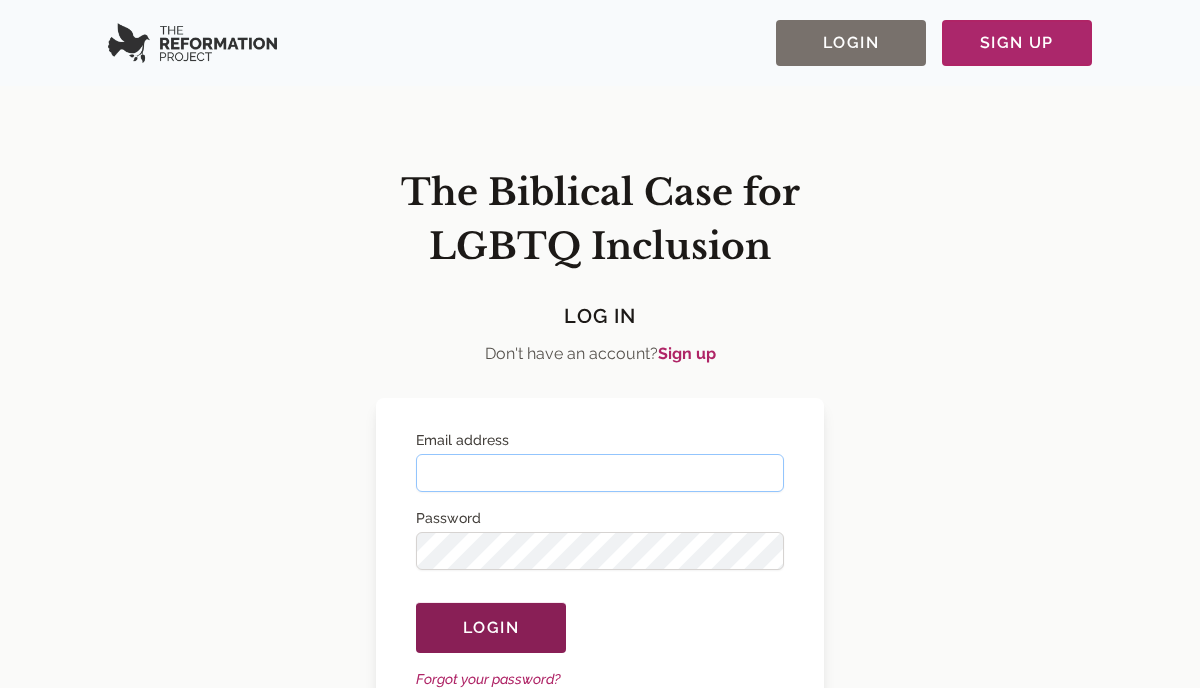 type on "**********" 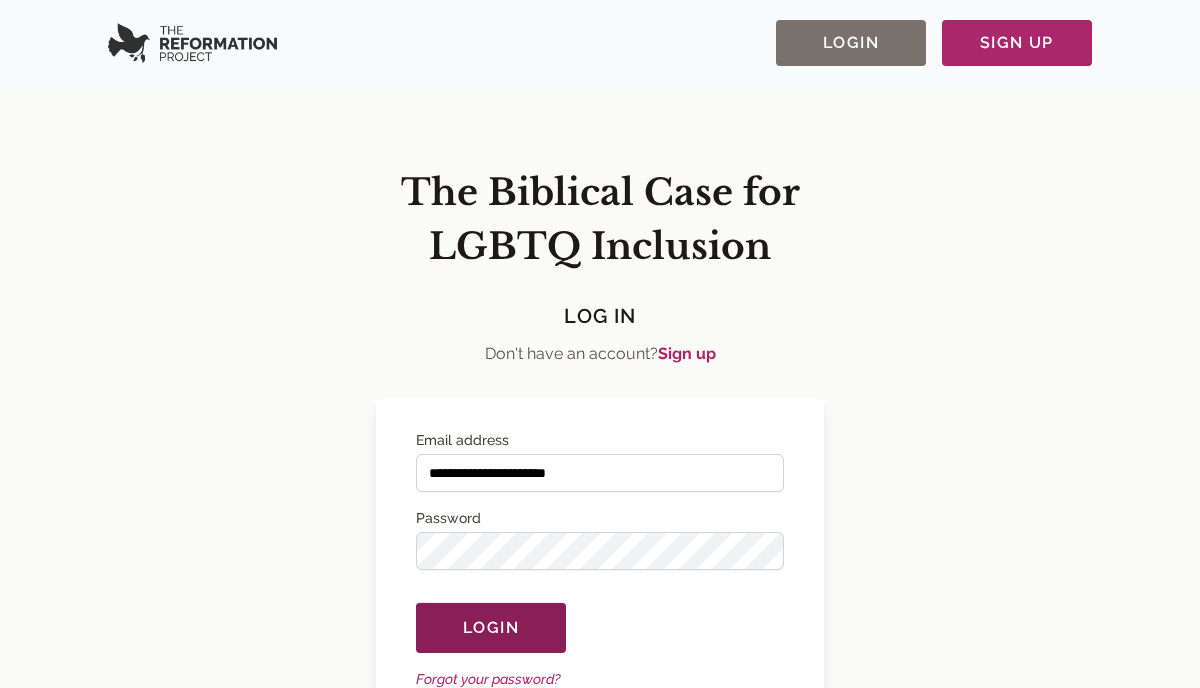 click on "Login" at bounding box center (491, 628) 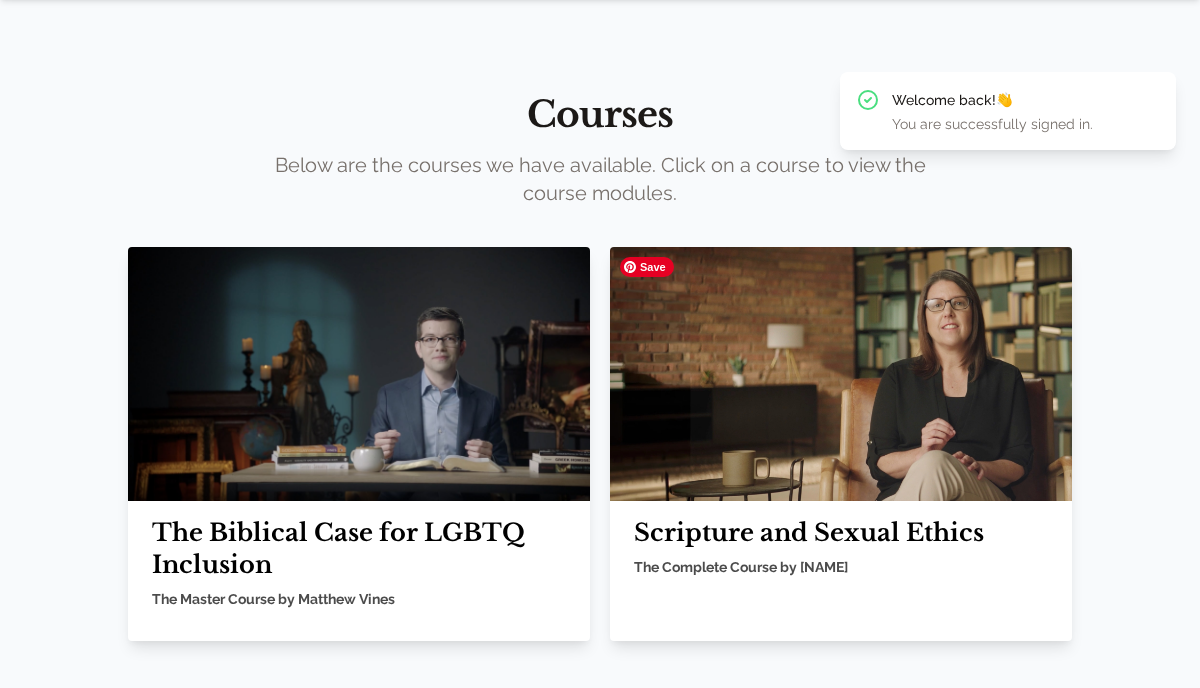 scroll, scrollTop: 100, scrollLeft: 0, axis: vertical 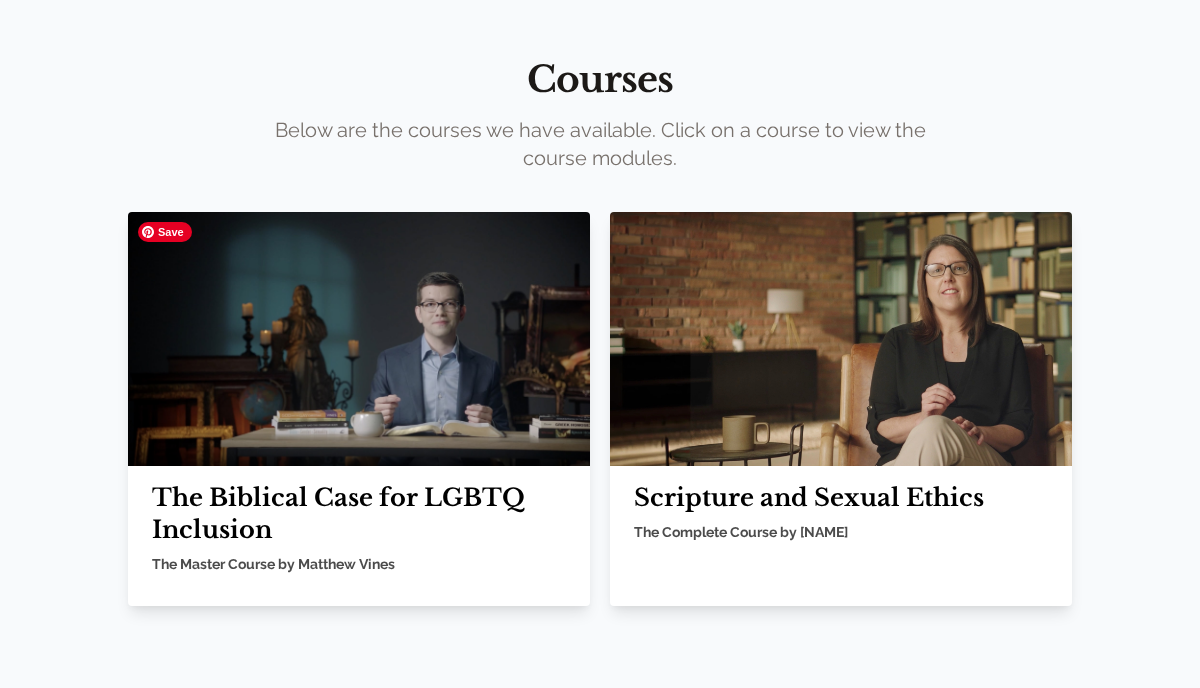click at bounding box center [359, 339] 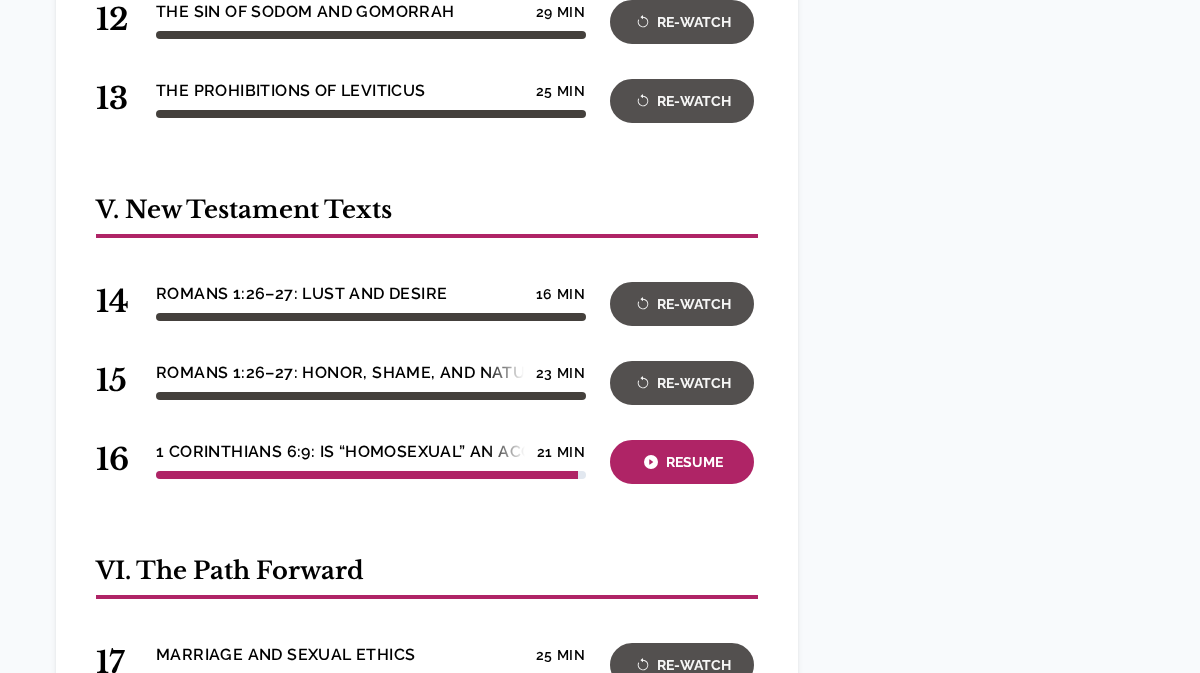scroll, scrollTop: 1900, scrollLeft: 0, axis: vertical 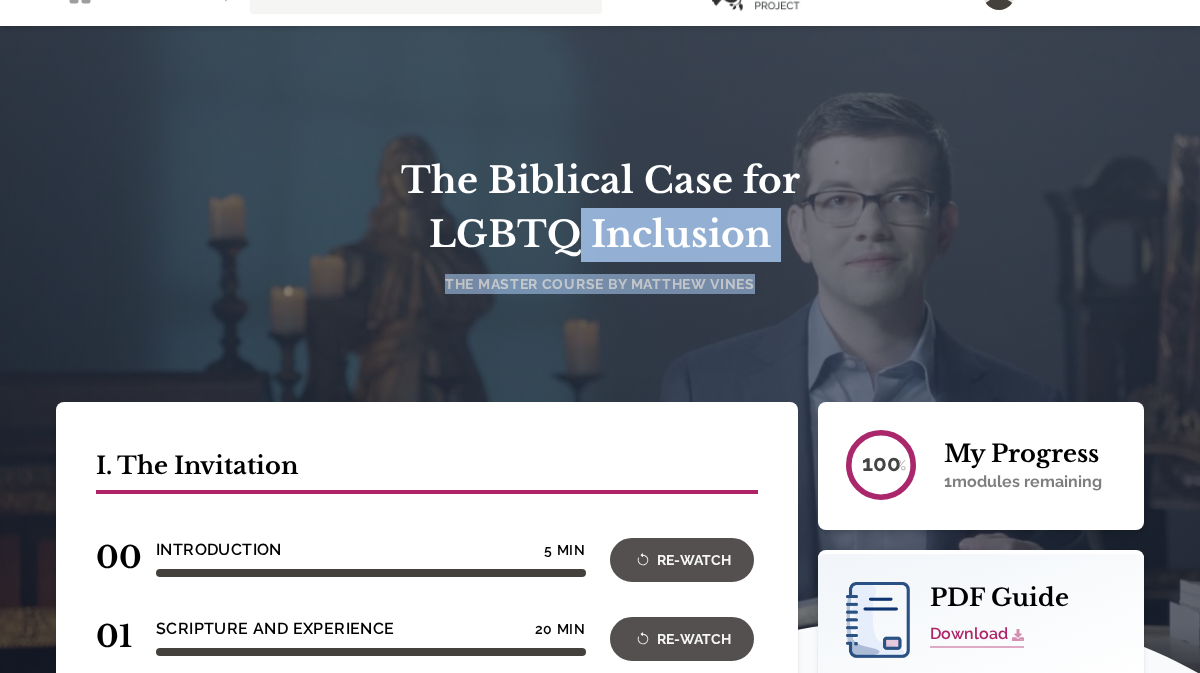 drag, startPoint x: 764, startPoint y: 279, endPoint x: 544, endPoint y: 239, distance: 223.6068 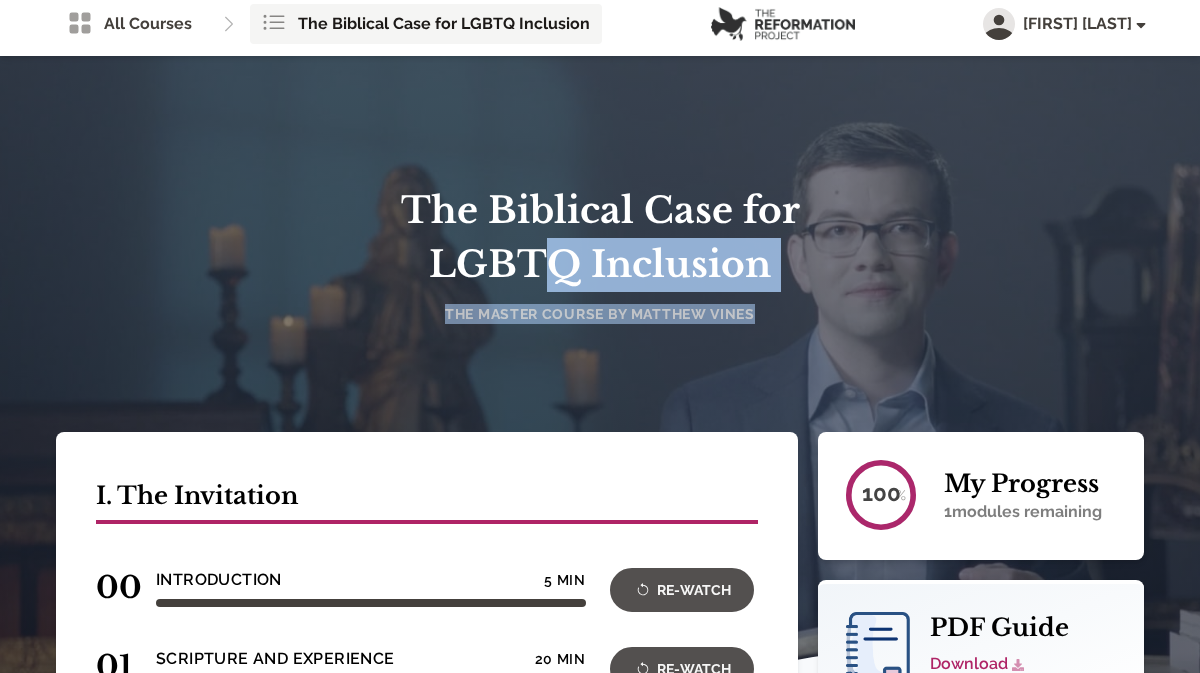 scroll, scrollTop: 0, scrollLeft: 0, axis: both 